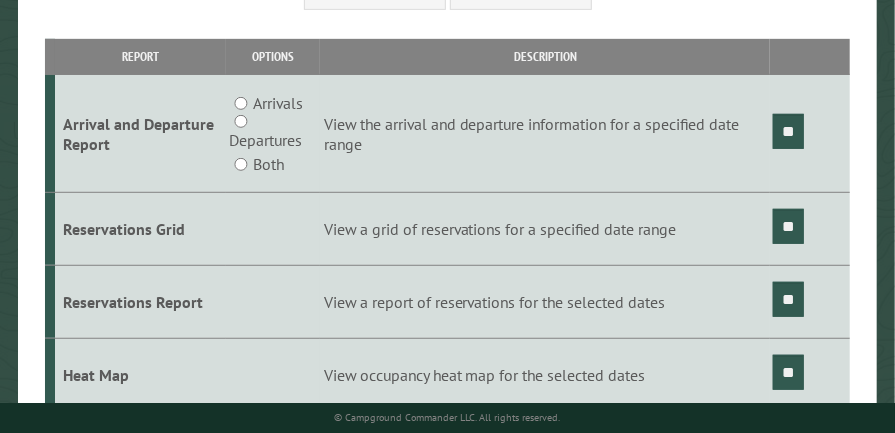 scroll, scrollTop: 378, scrollLeft: 0, axis: vertical 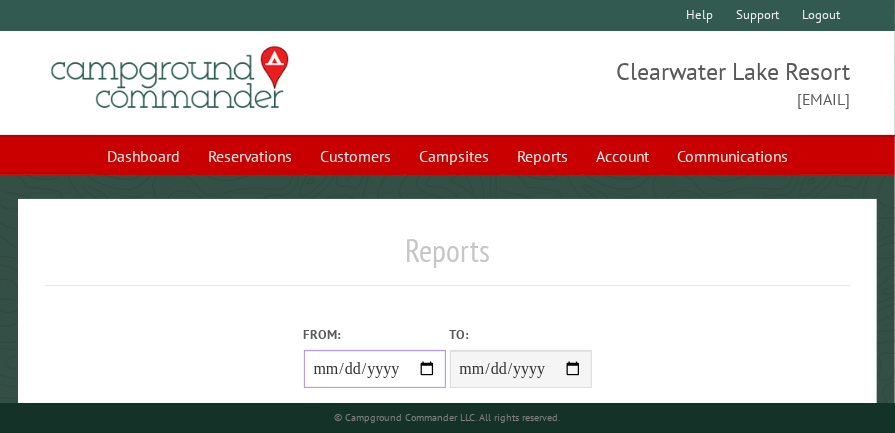 click on "**********" at bounding box center (375, 369) 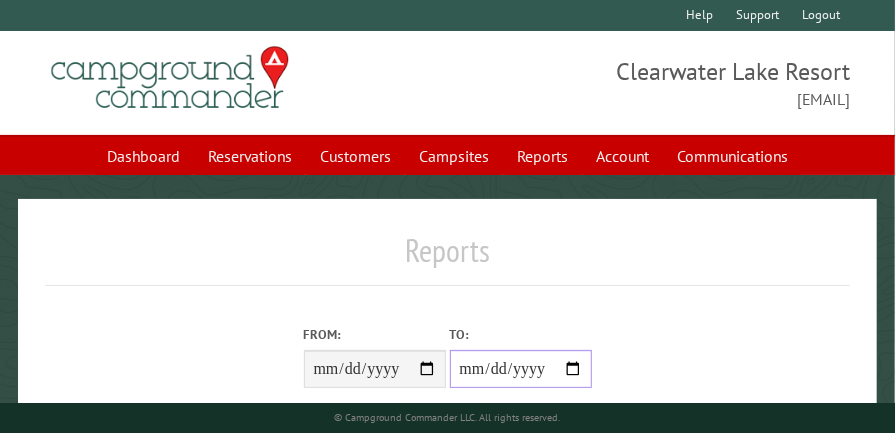 click on "**********" at bounding box center (521, 369) 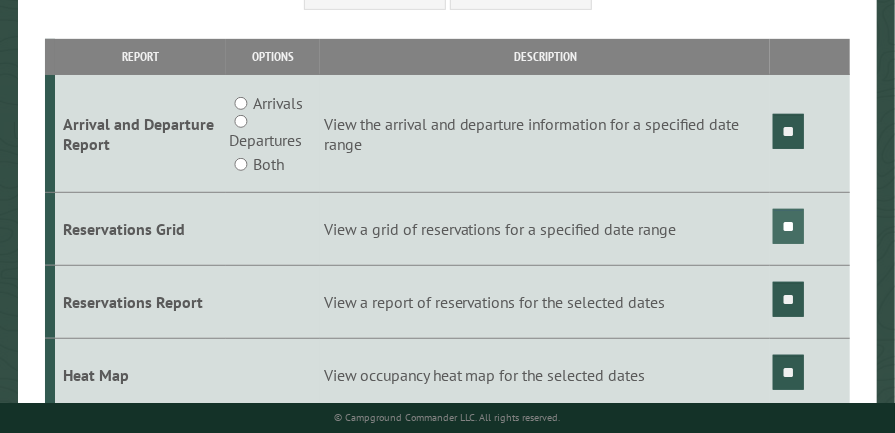 click on "**" at bounding box center [788, 226] 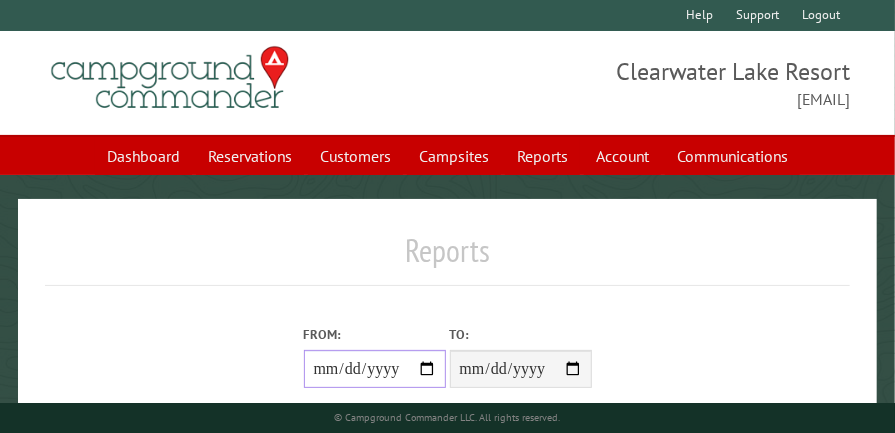 click on "**********" at bounding box center [375, 369] 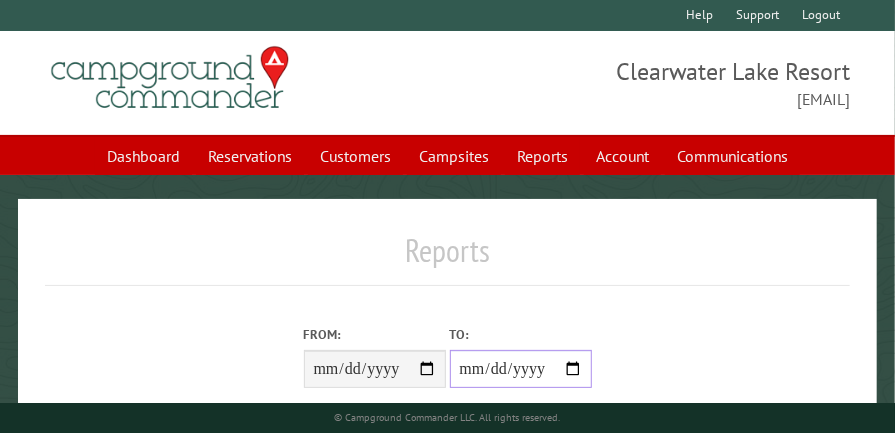 click on "**********" at bounding box center (521, 369) 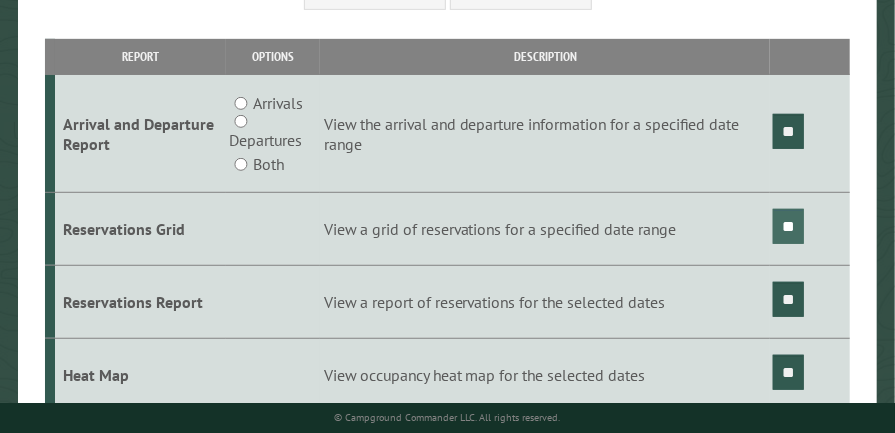 click on "**" at bounding box center (788, 226) 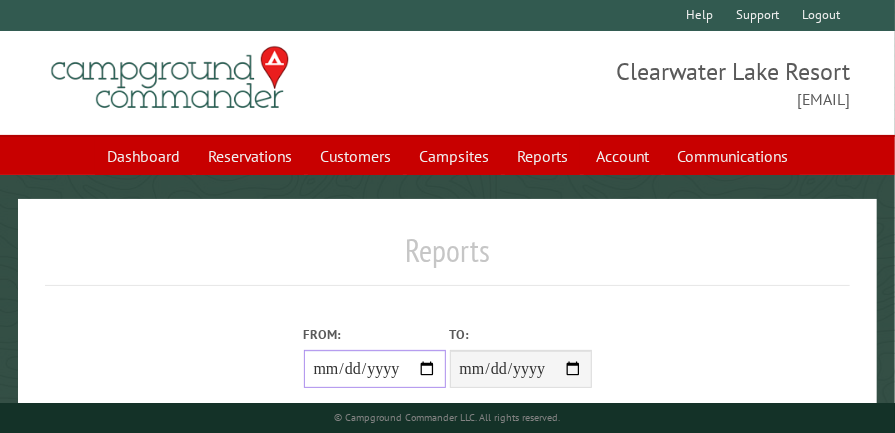 click on "**********" at bounding box center [375, 369] 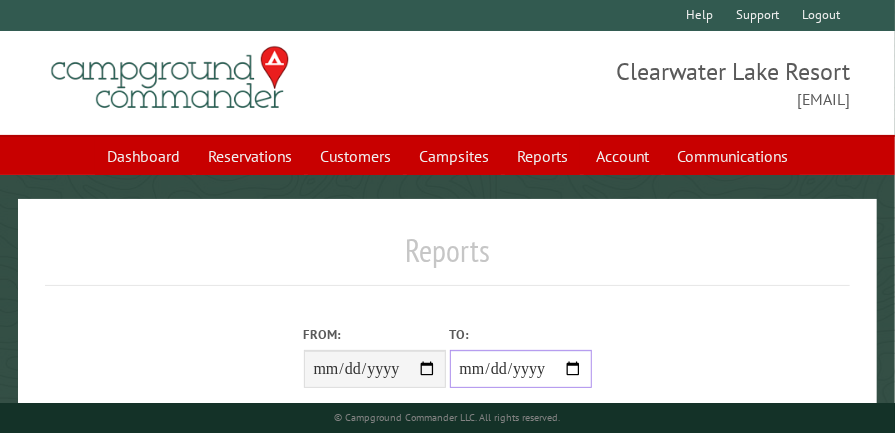 click on "**********" at bounding box center (521, 369) 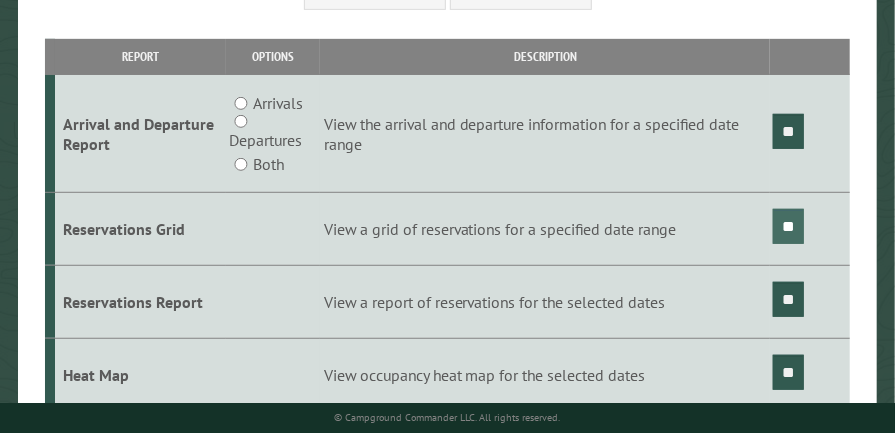 click on "**" at bounding box center (788, 226) 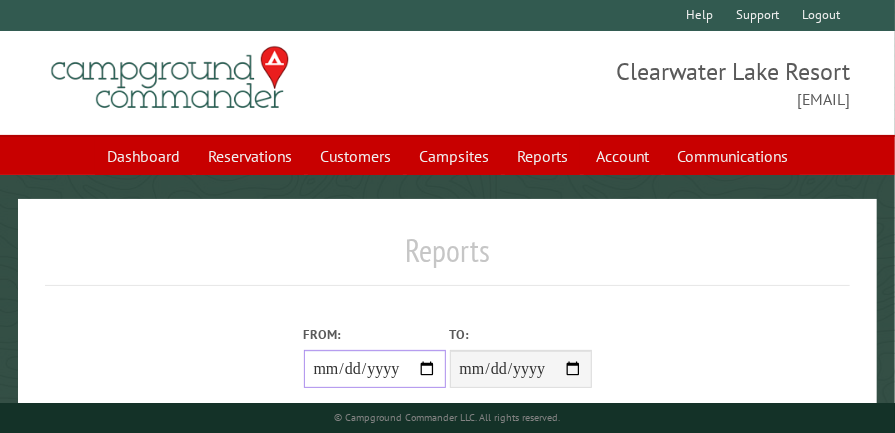 click on "**********" at bounding box center [375, 369] 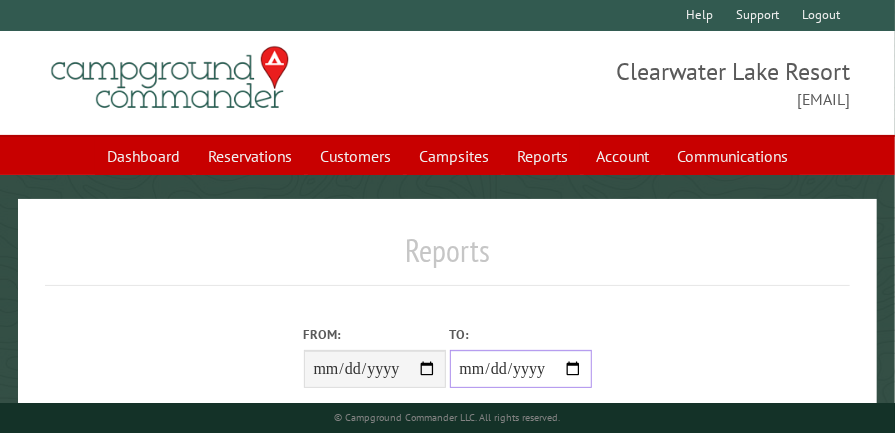 click on "**********" at bounding box center [521, 369] 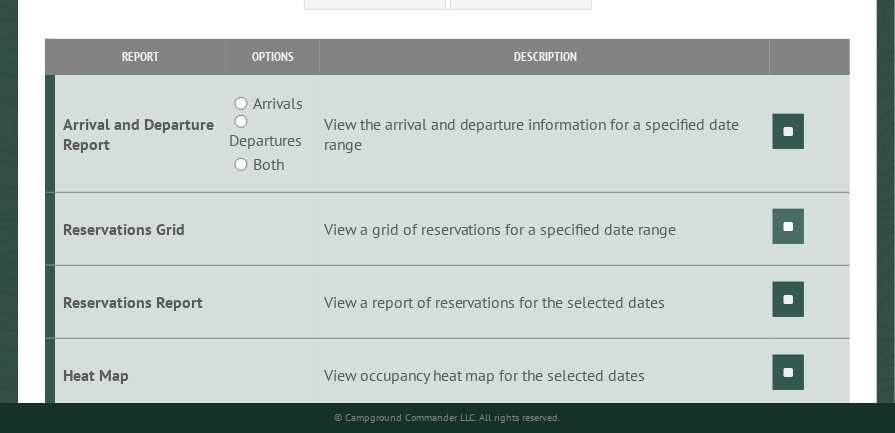 click on "**" at bounding box center (788, 226) 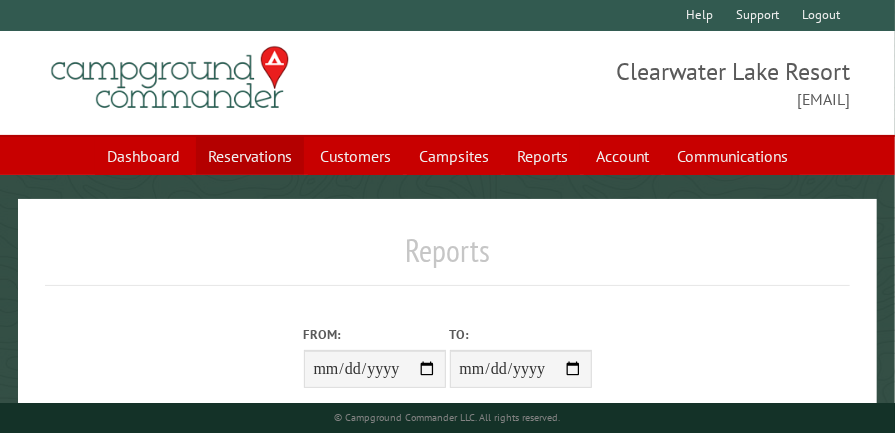 click on "Reservations" at bounding box center (250, 156) 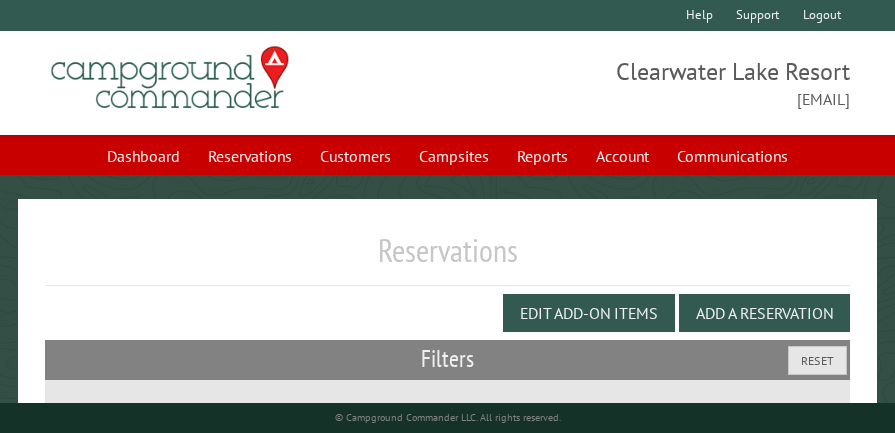 scroll, scrollTop: 0, scrollLeft: 0, axis: both 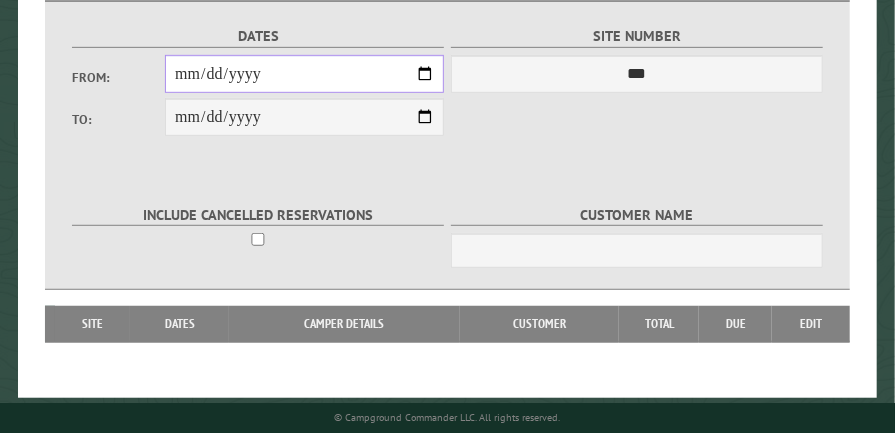 click on "From:" at bounding box center [304, 74] 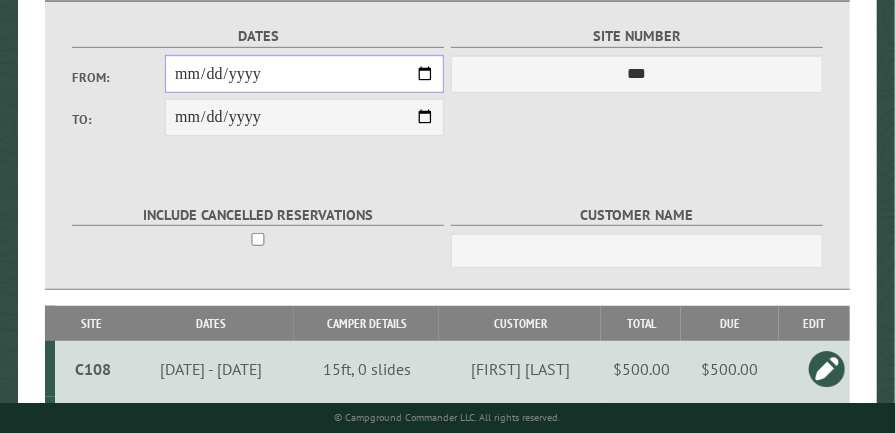 scroll, scrollTop: 731, scrollLeft: 0, axis: vertical 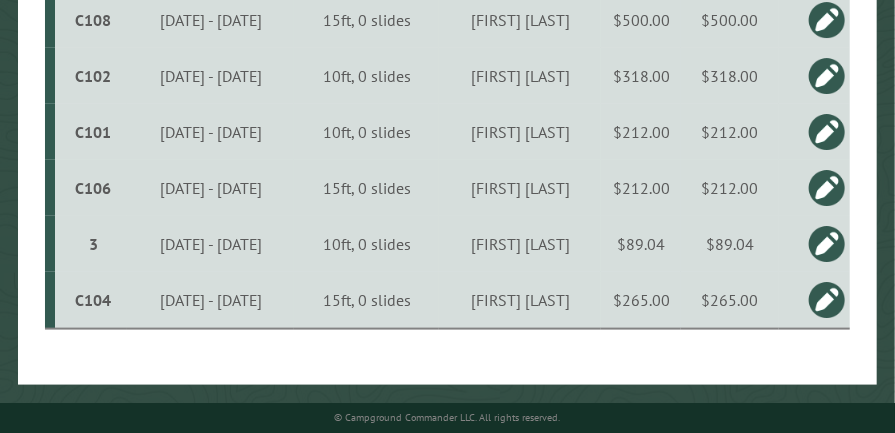 click at bounding box center (827, 188) 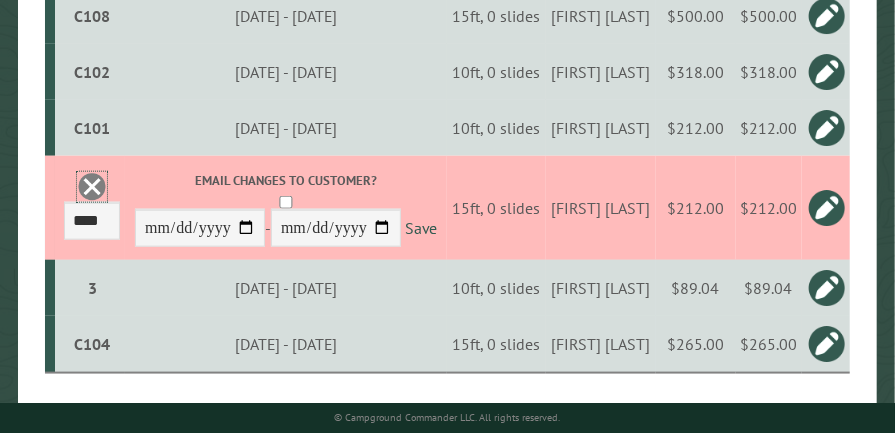 drag, startPoint x: 88, startPoint y: 190, endPoint x: 508, endPoint y: 62, distance: 439.07175 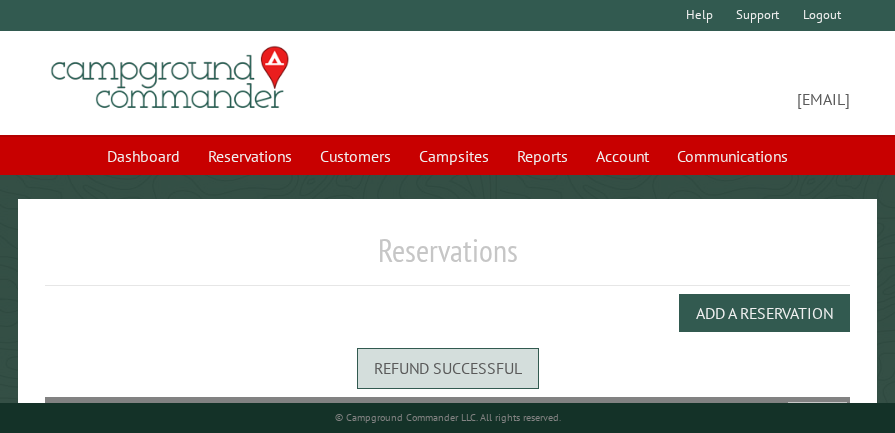 scroll, scrollTop: 0, scrollLeft: 0, axis: both 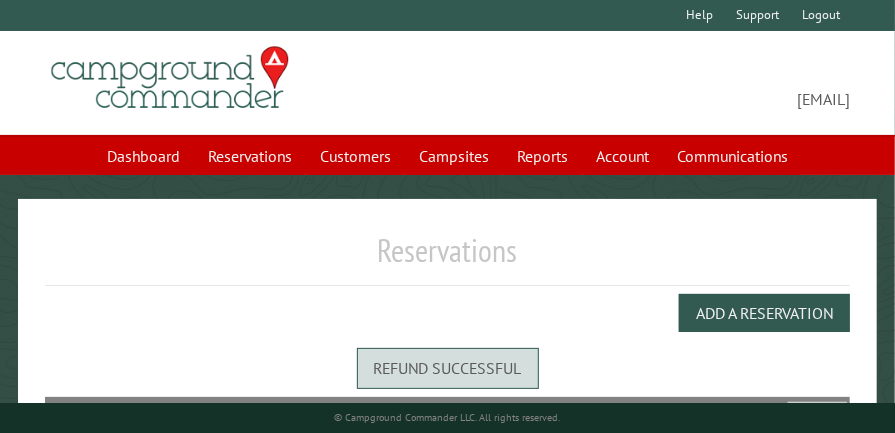 select on "***" 